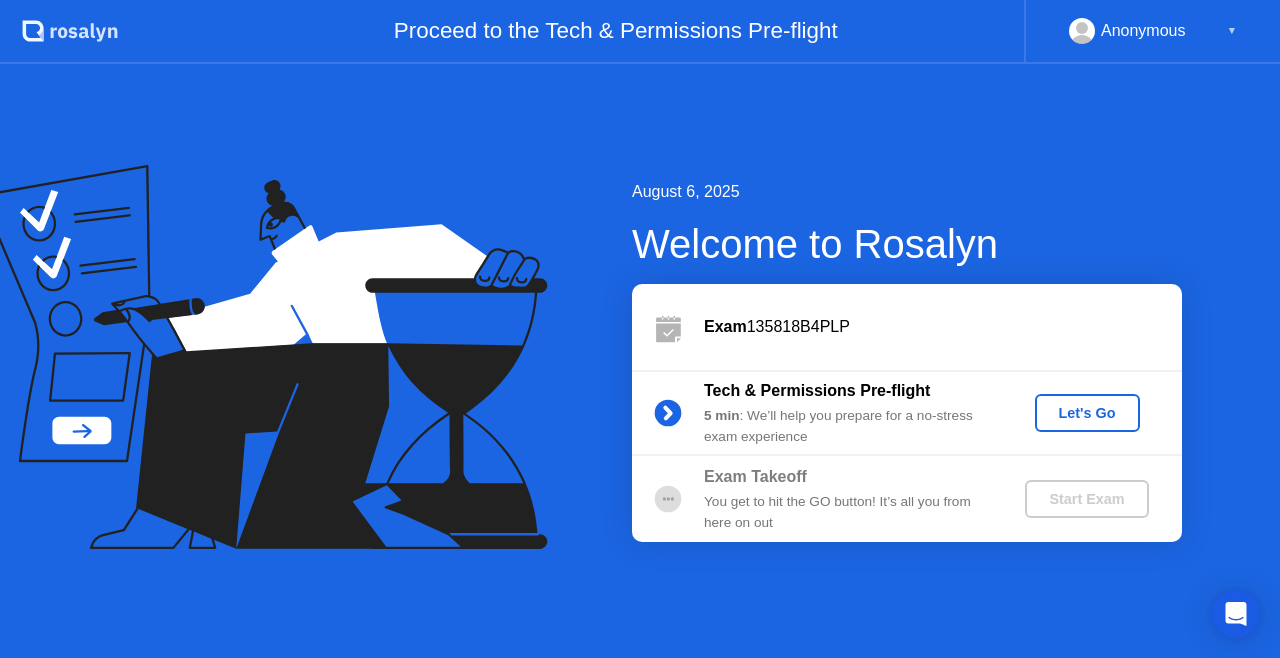 scroll, scrollTop: 0, scrollLeft: 0, axis: both 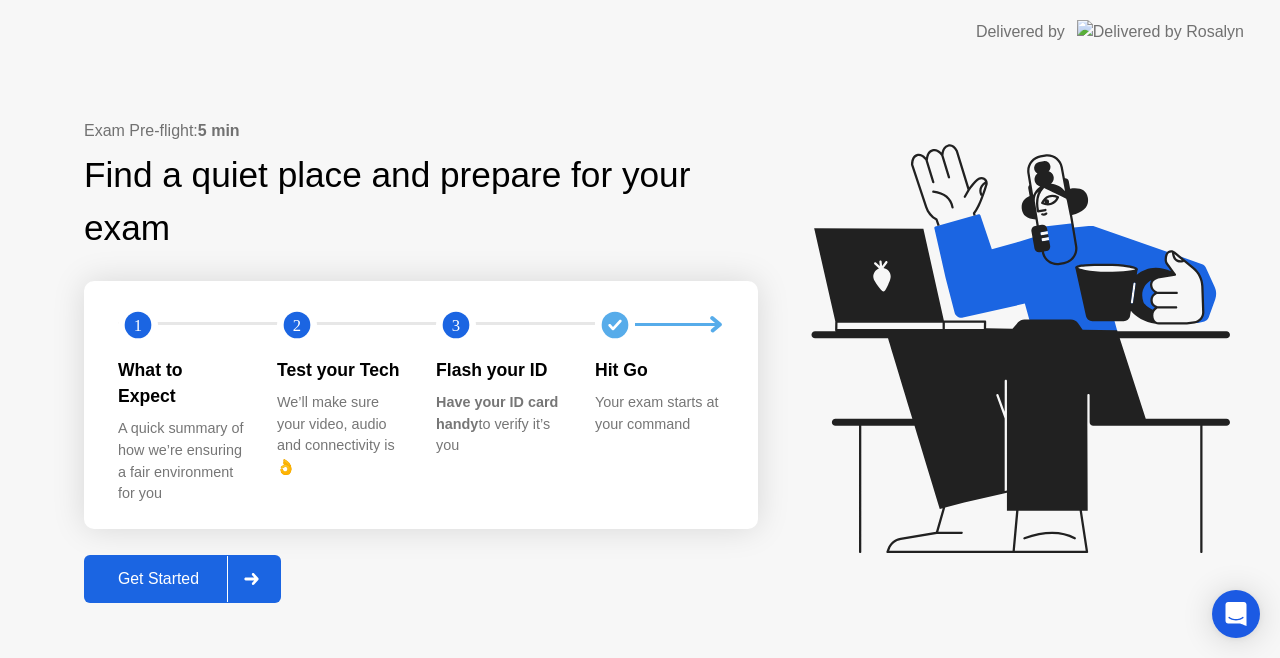 click 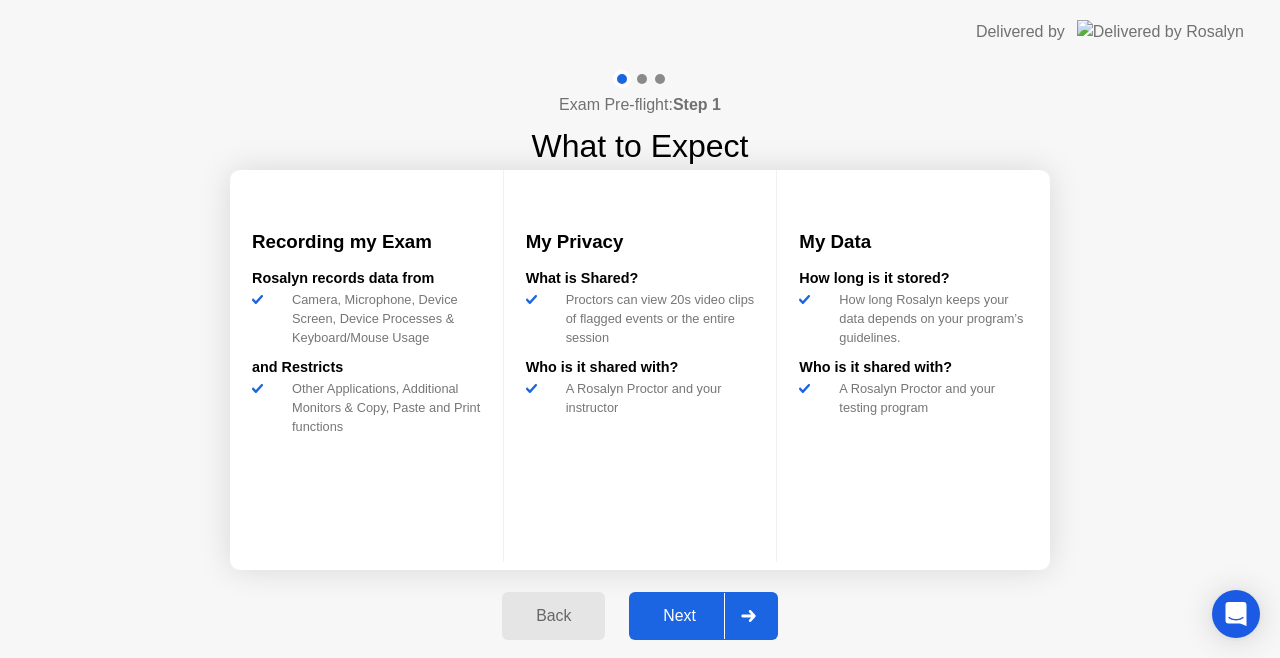 click on "Next" 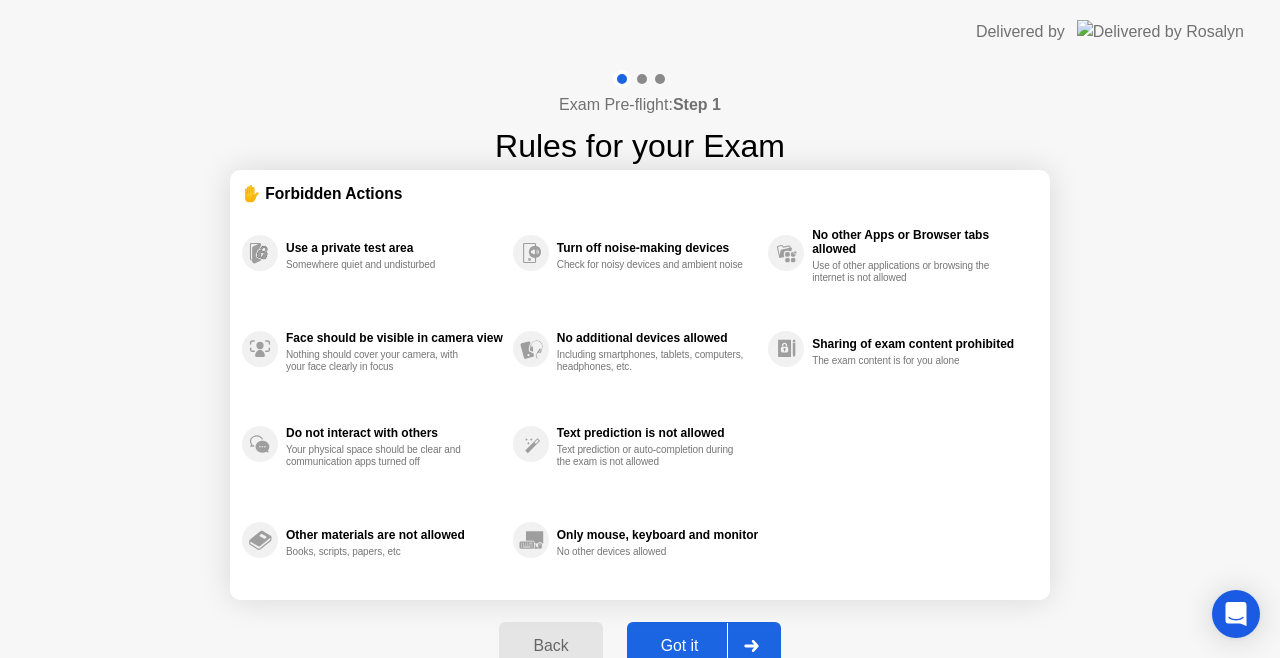 click on "Got it" 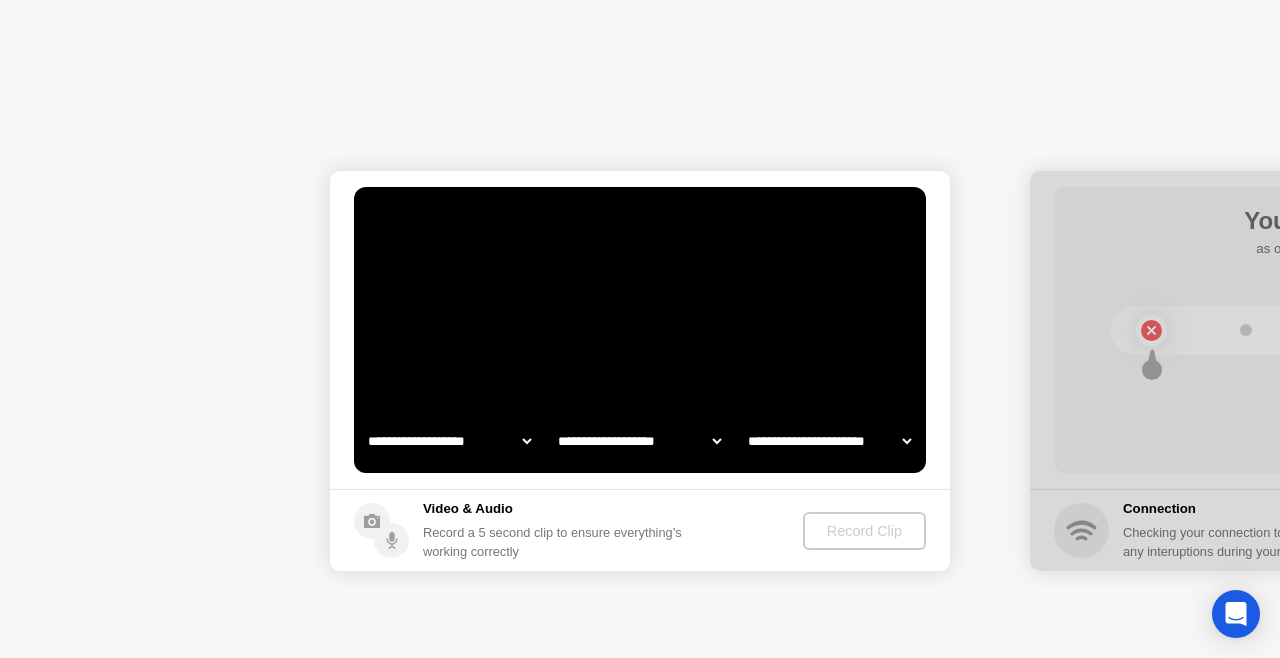 select on "**********" 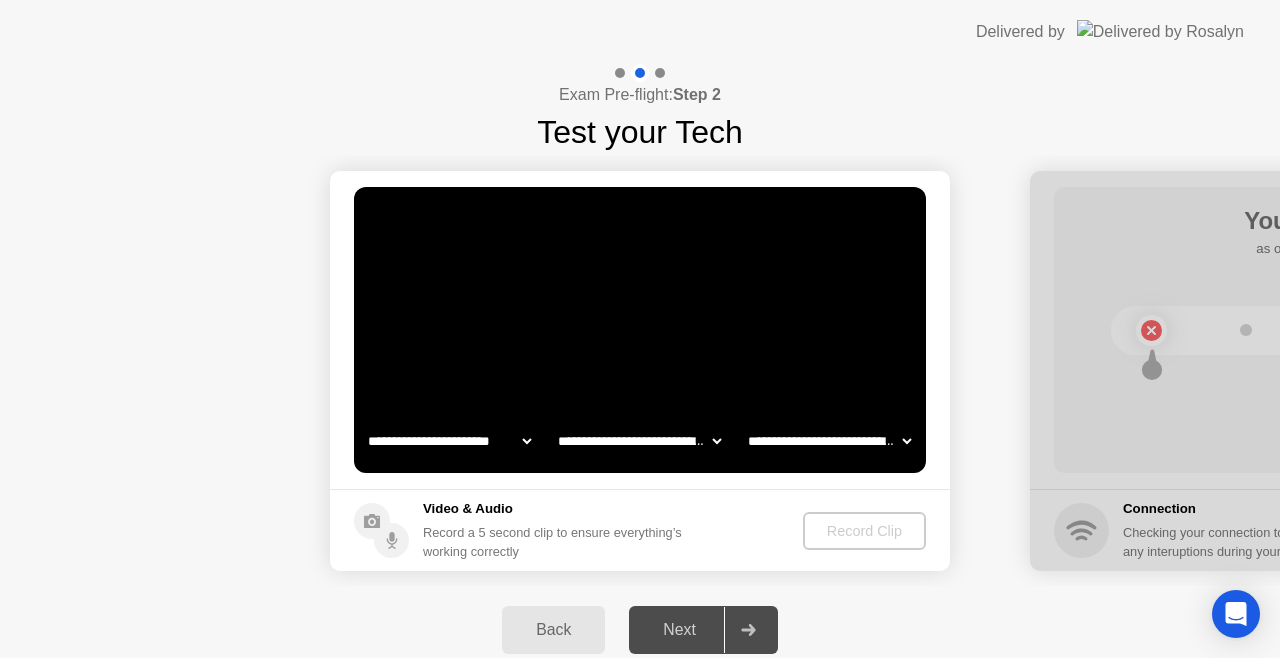click on "**********" 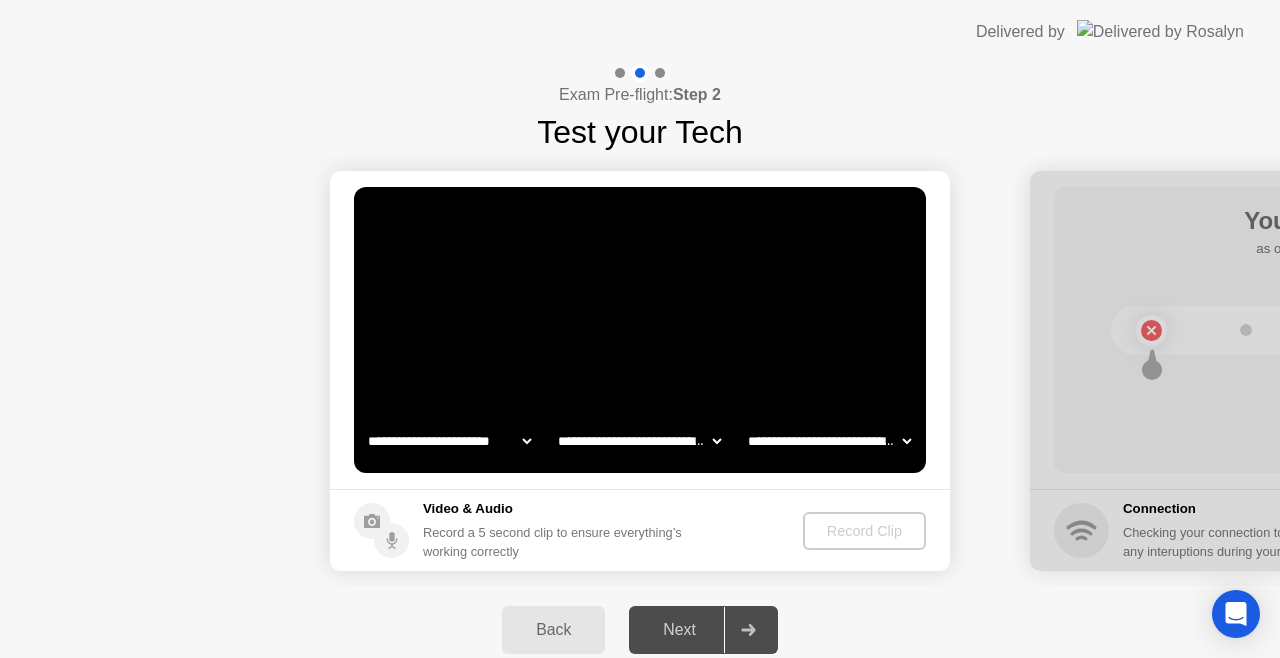 click 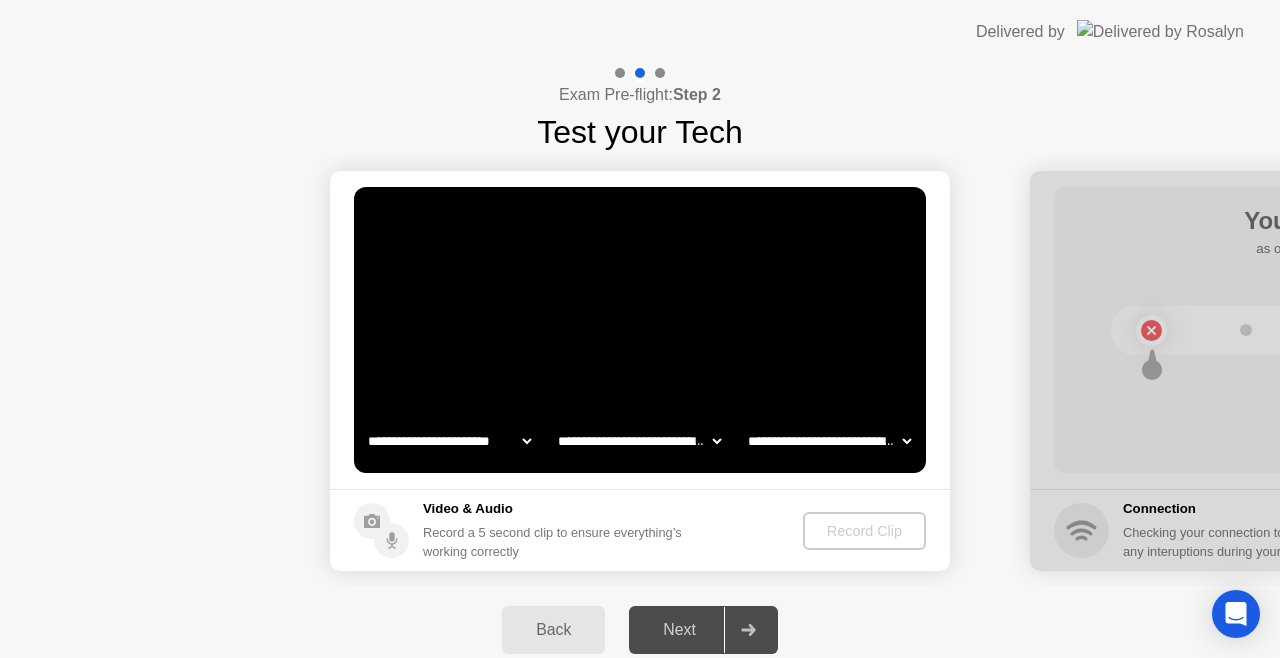 click on "Back" 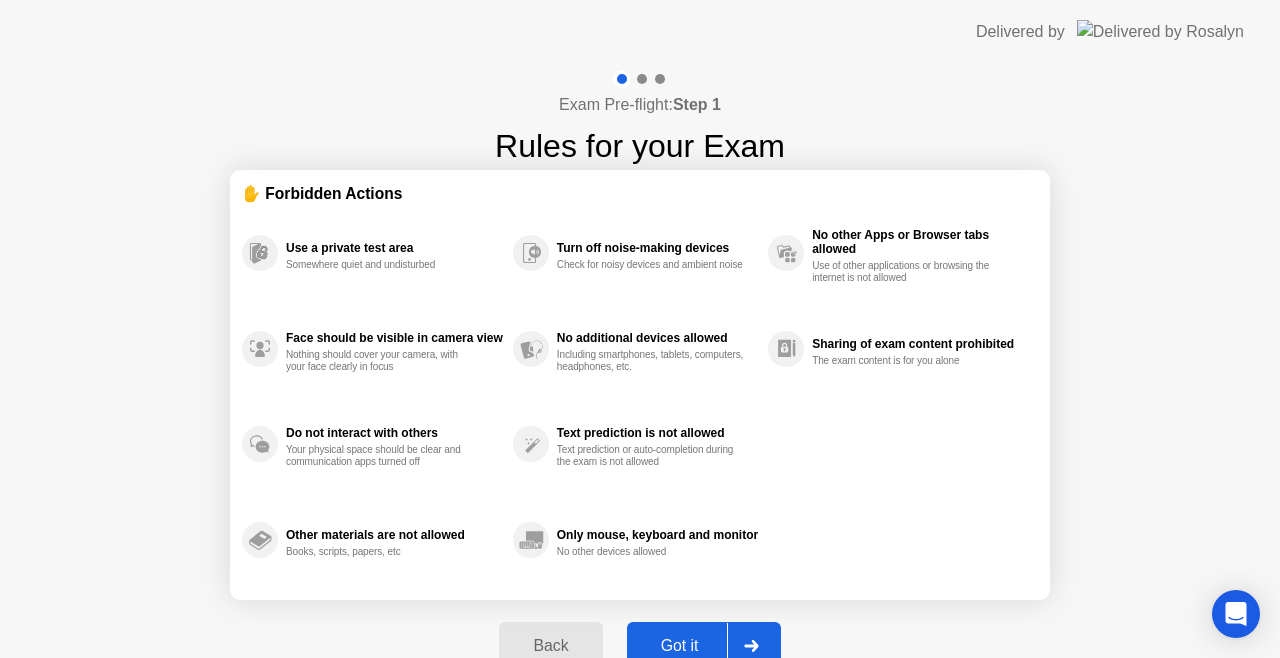 click on "Back" 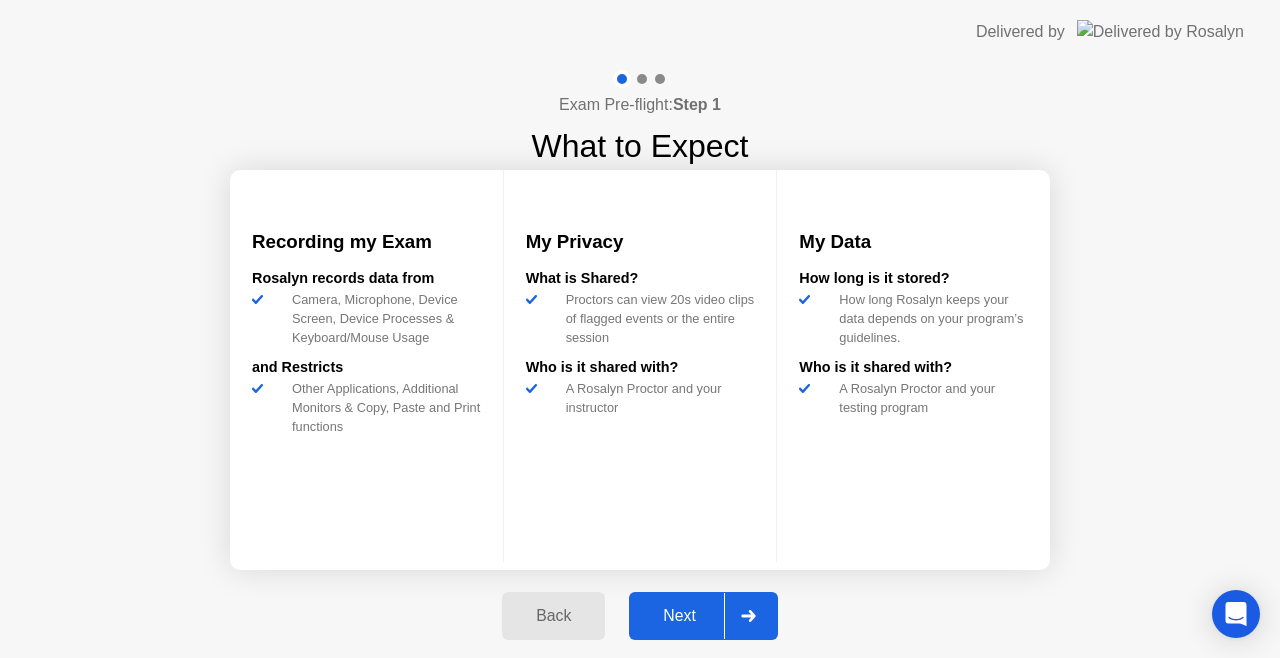 click on "Back" 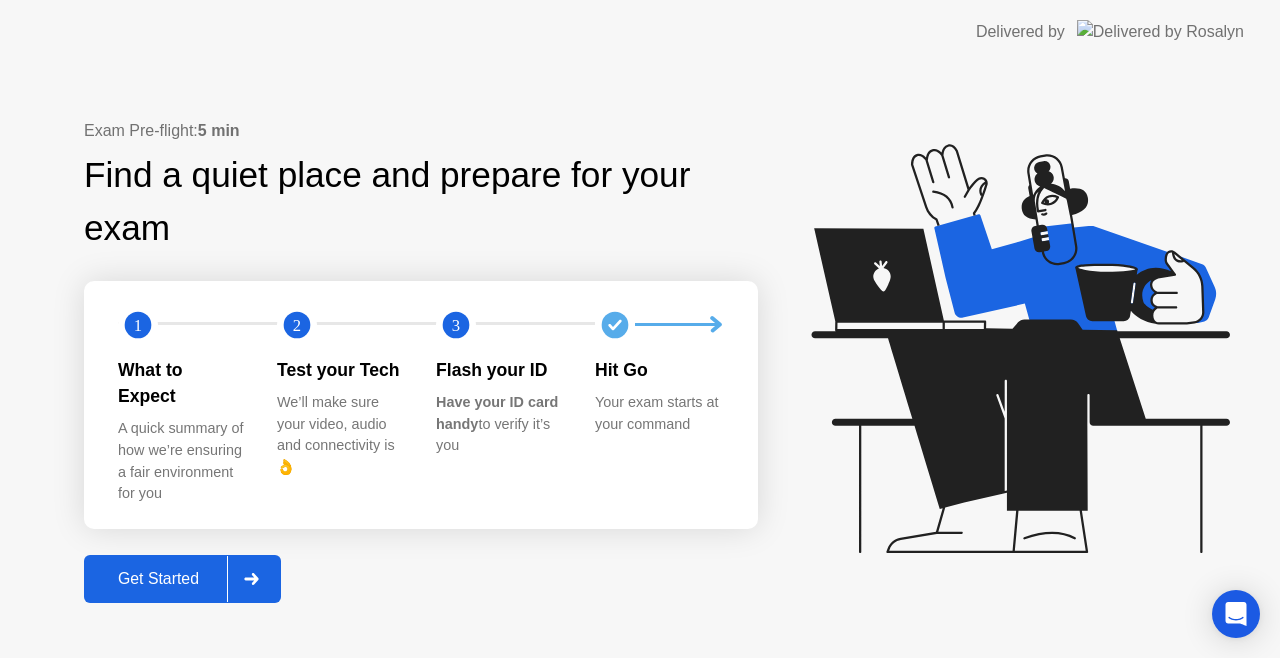 click 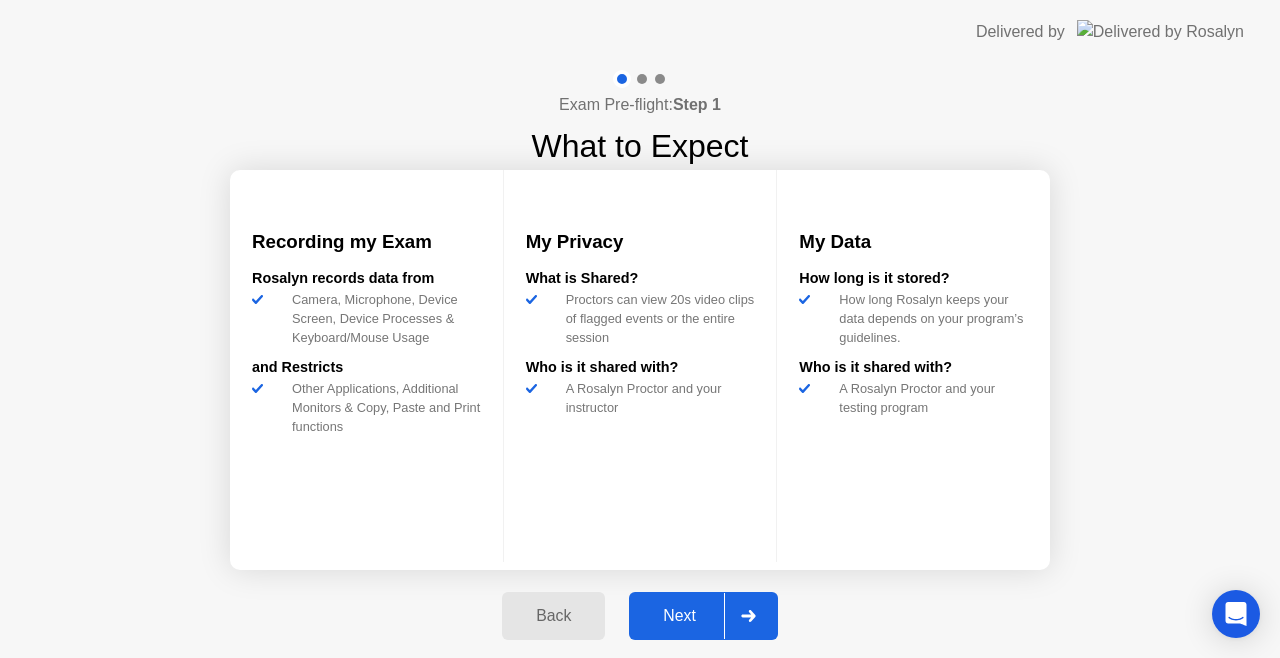 click 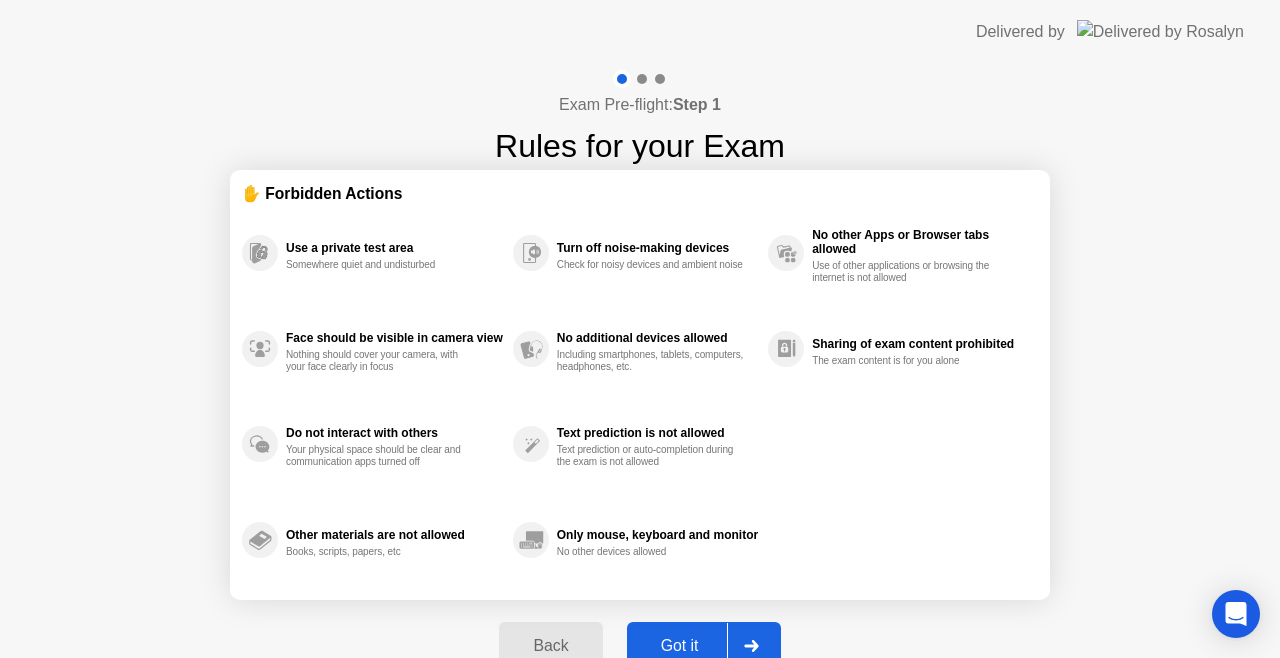 click 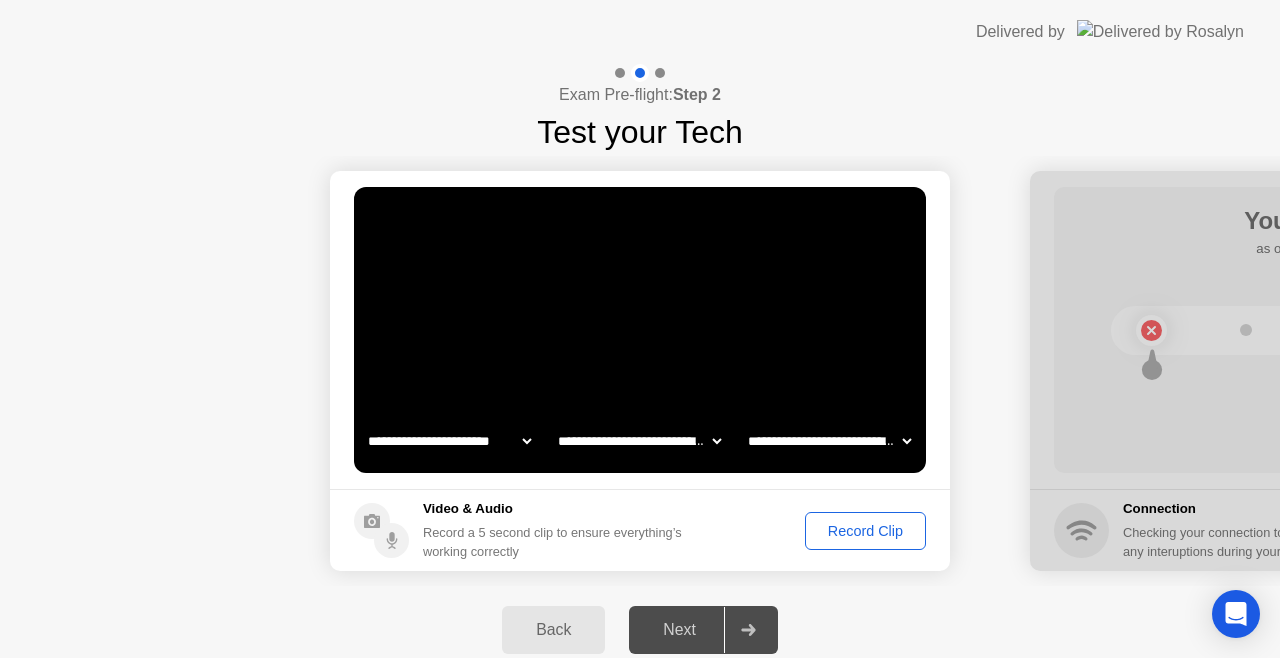 click on "Record Clip" 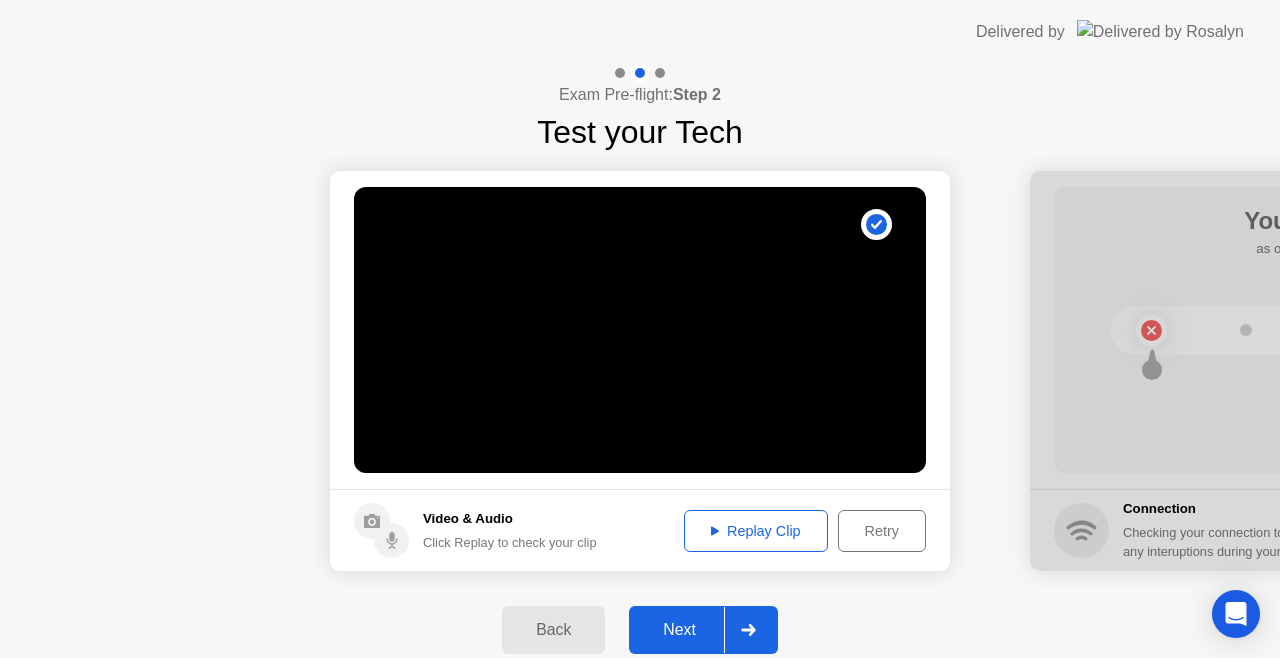 click on "Replay Clip" 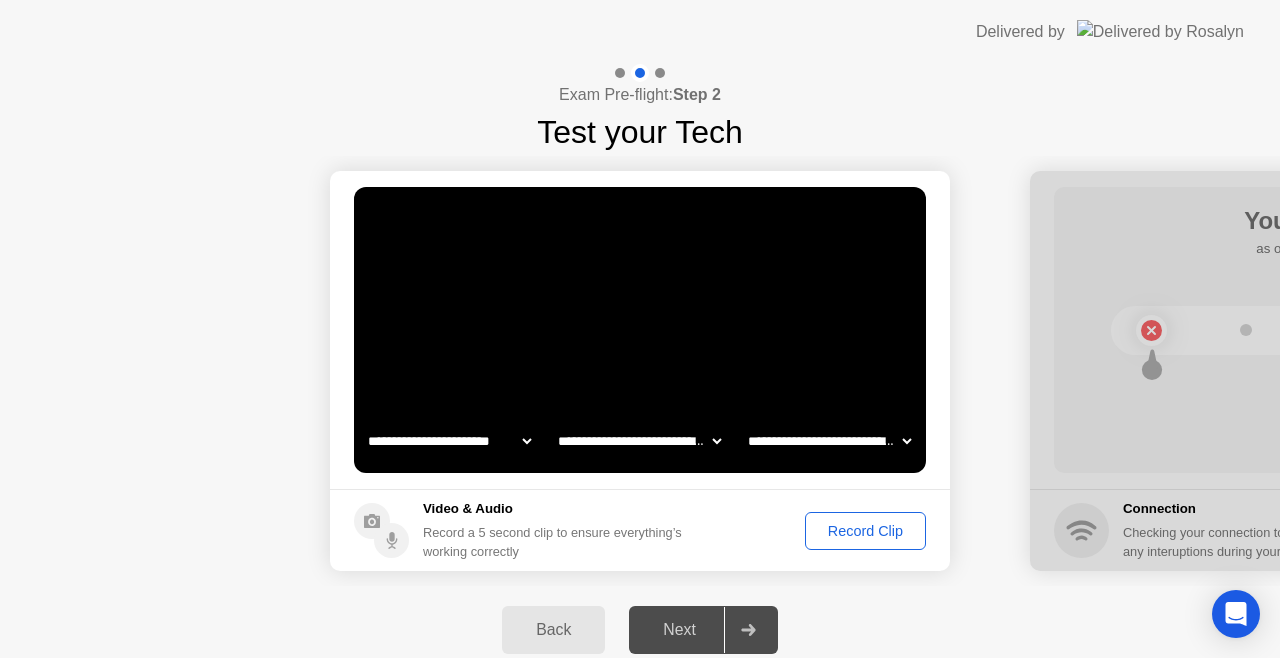 click on "Record Clip" 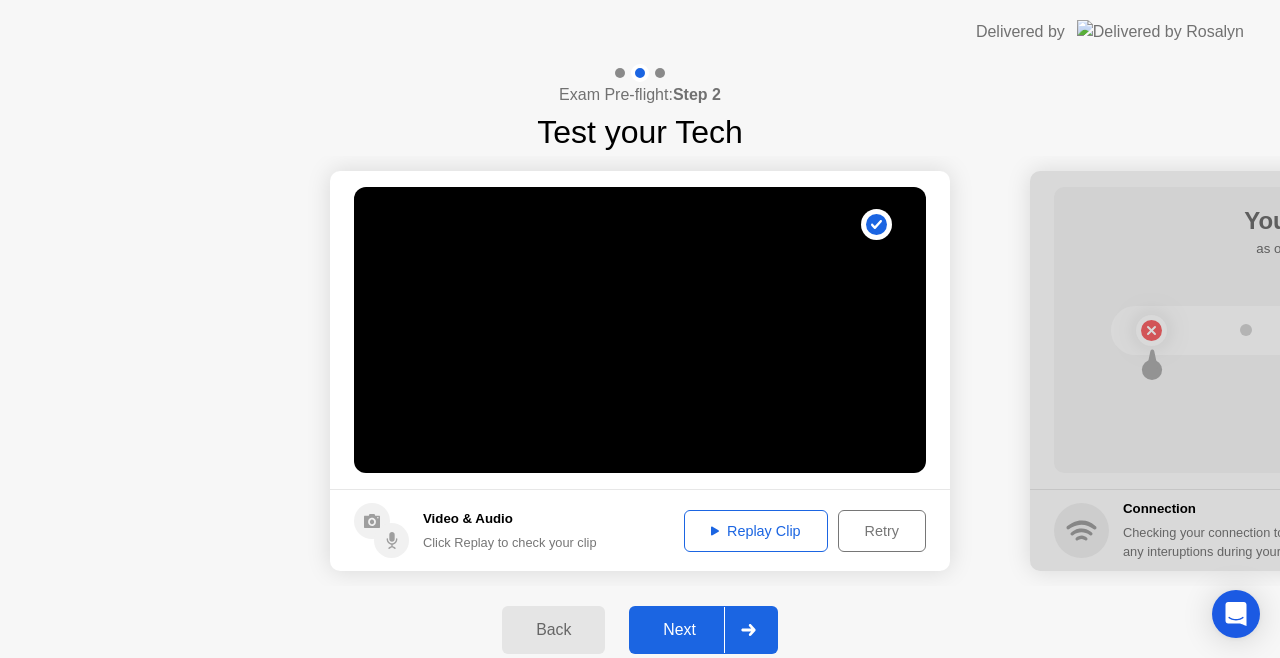 click on "Replay Clip" 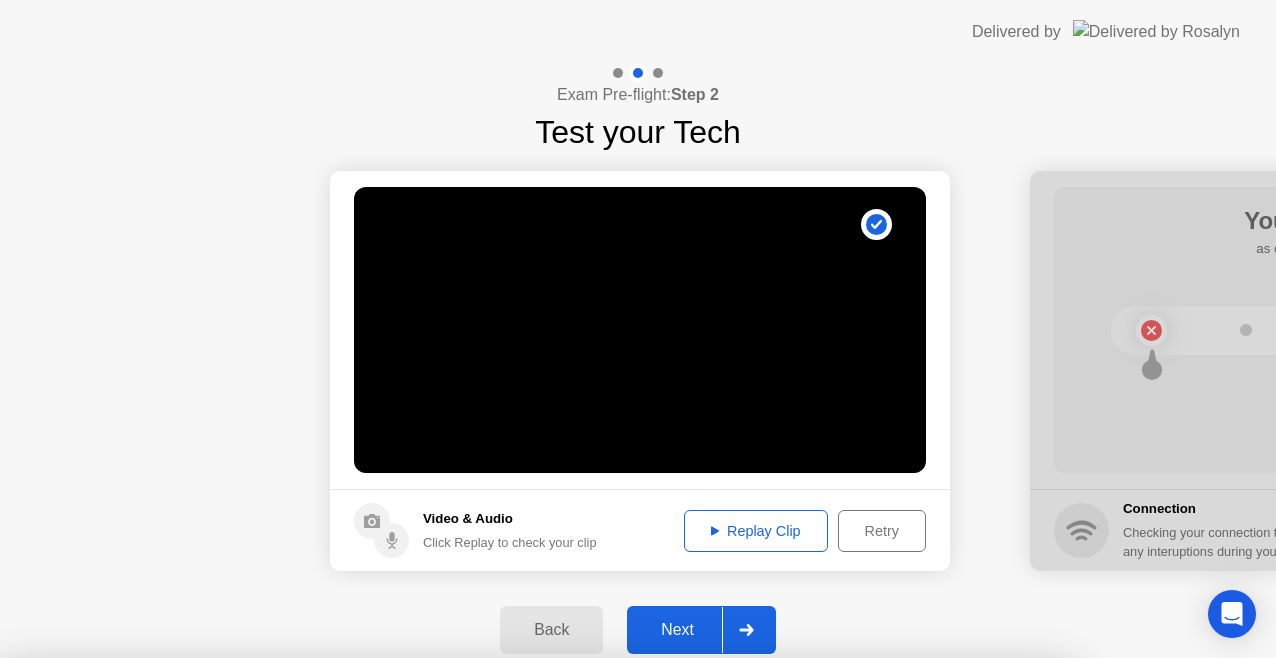 click on "Continue" at bounding box center (633, 1031) 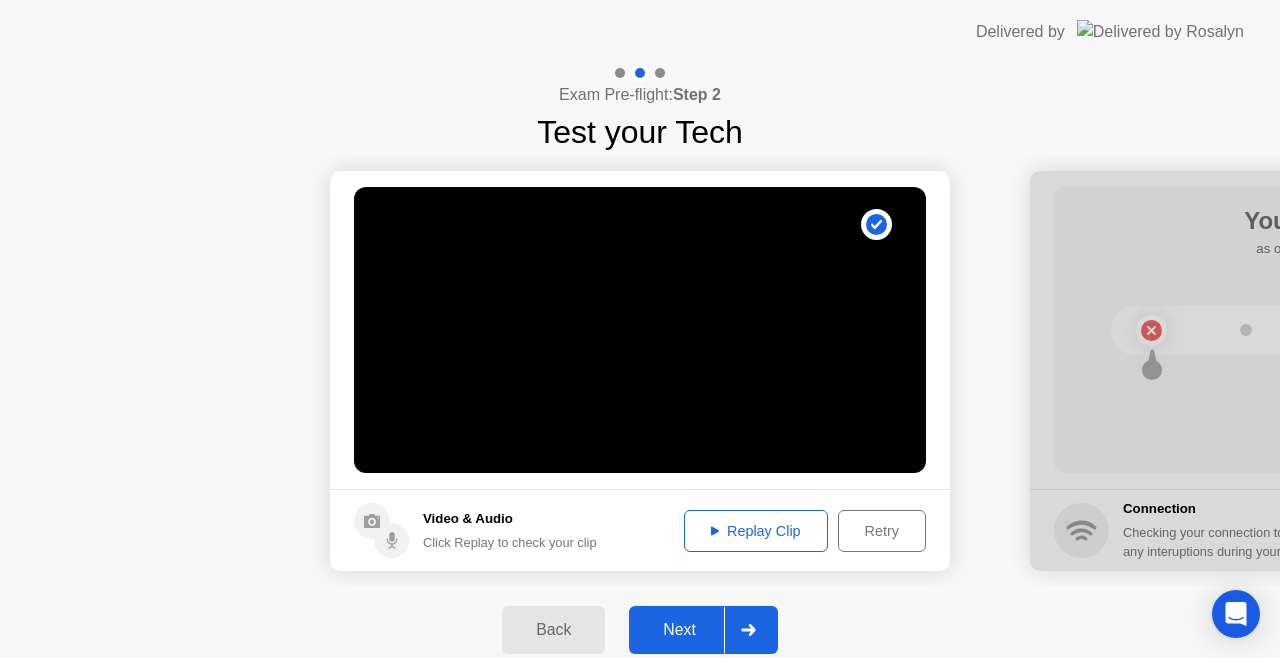 click on "Retry" 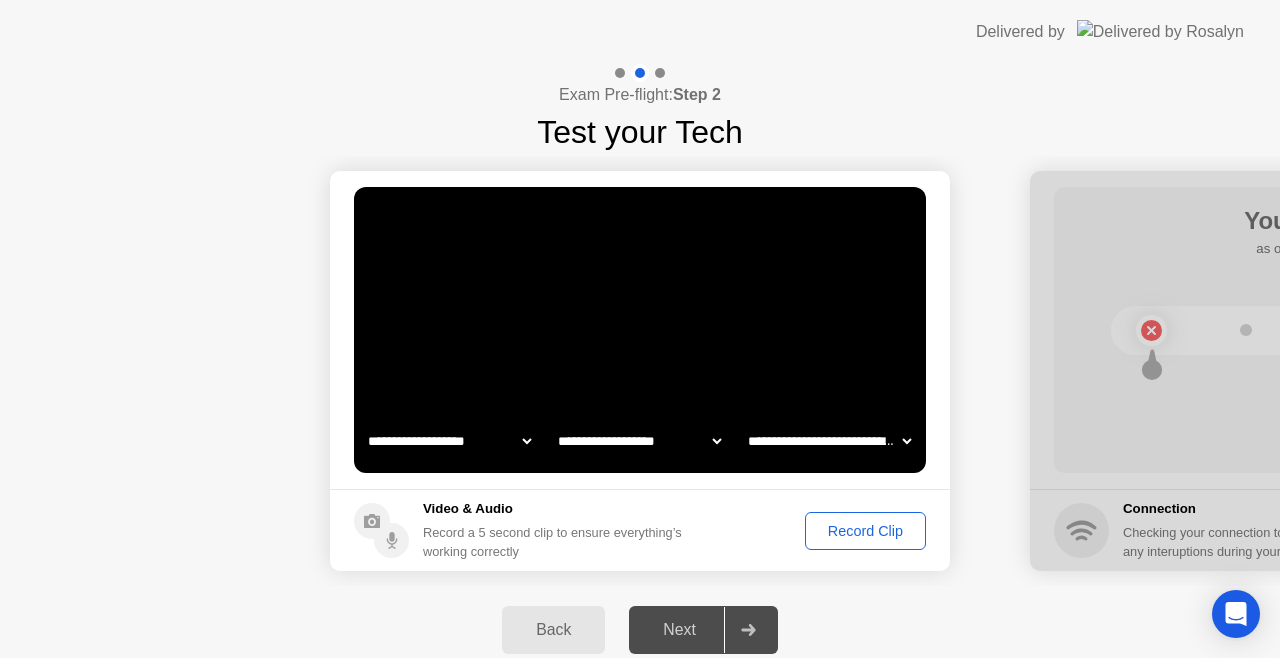 click on "Record Clip" 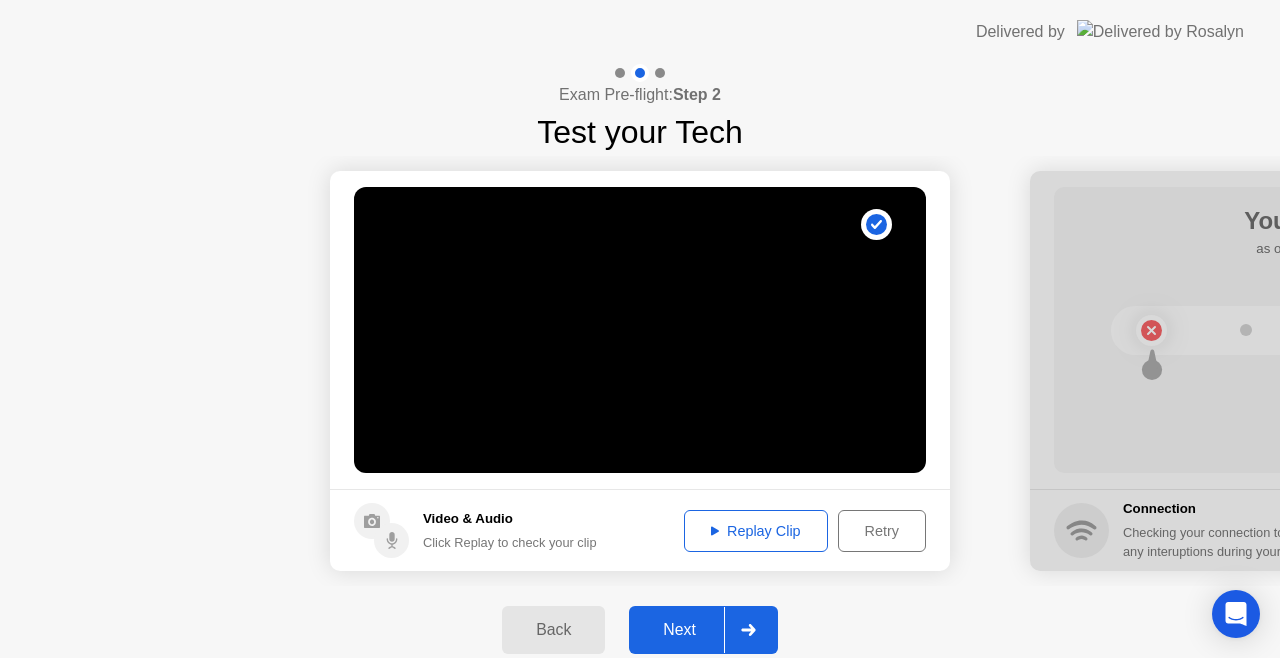 click on "Replay Clip" 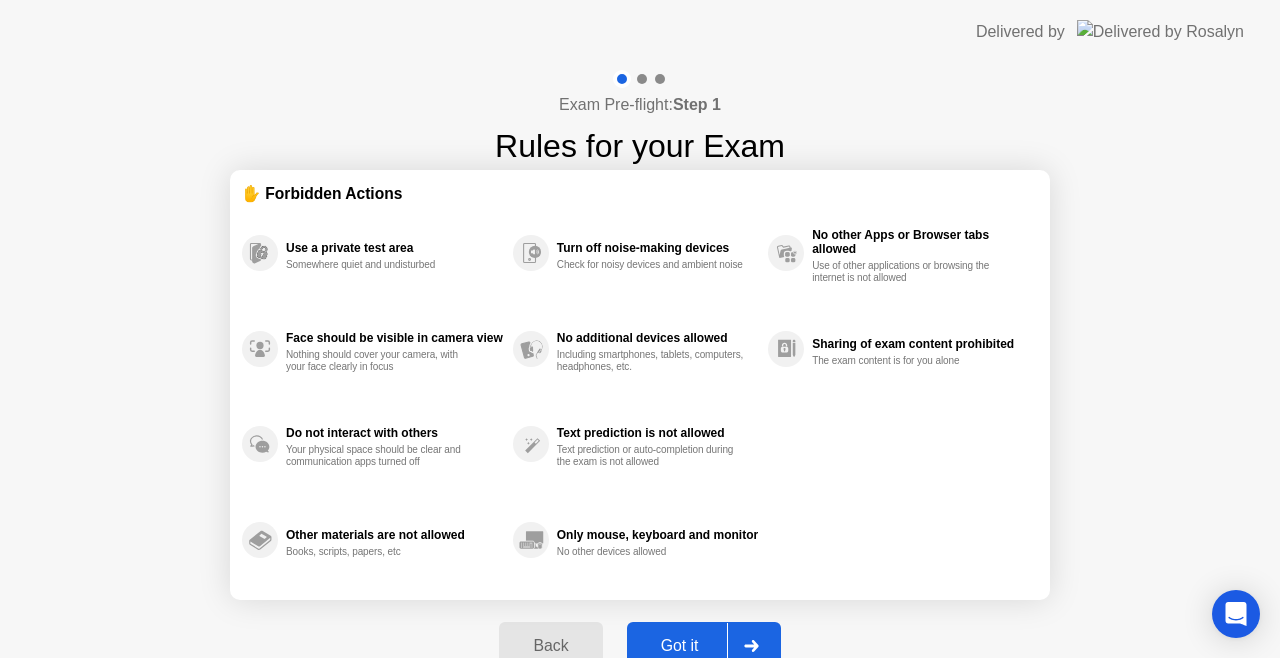 click on "Back" 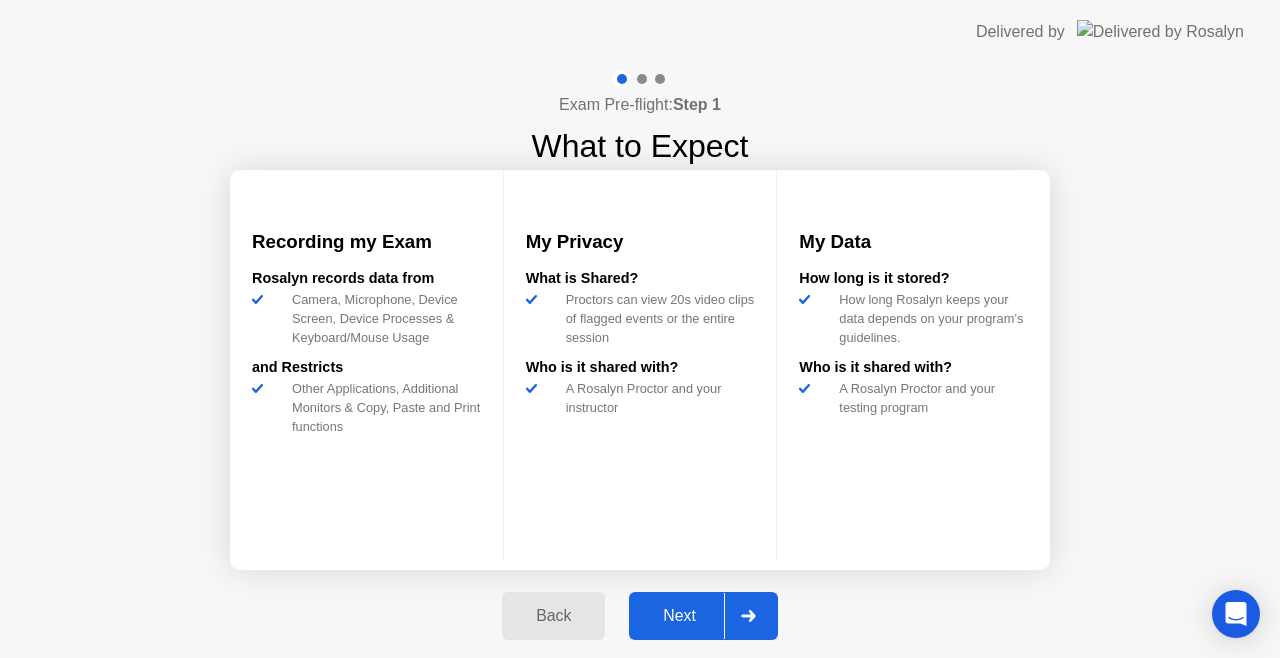 click on "Next" 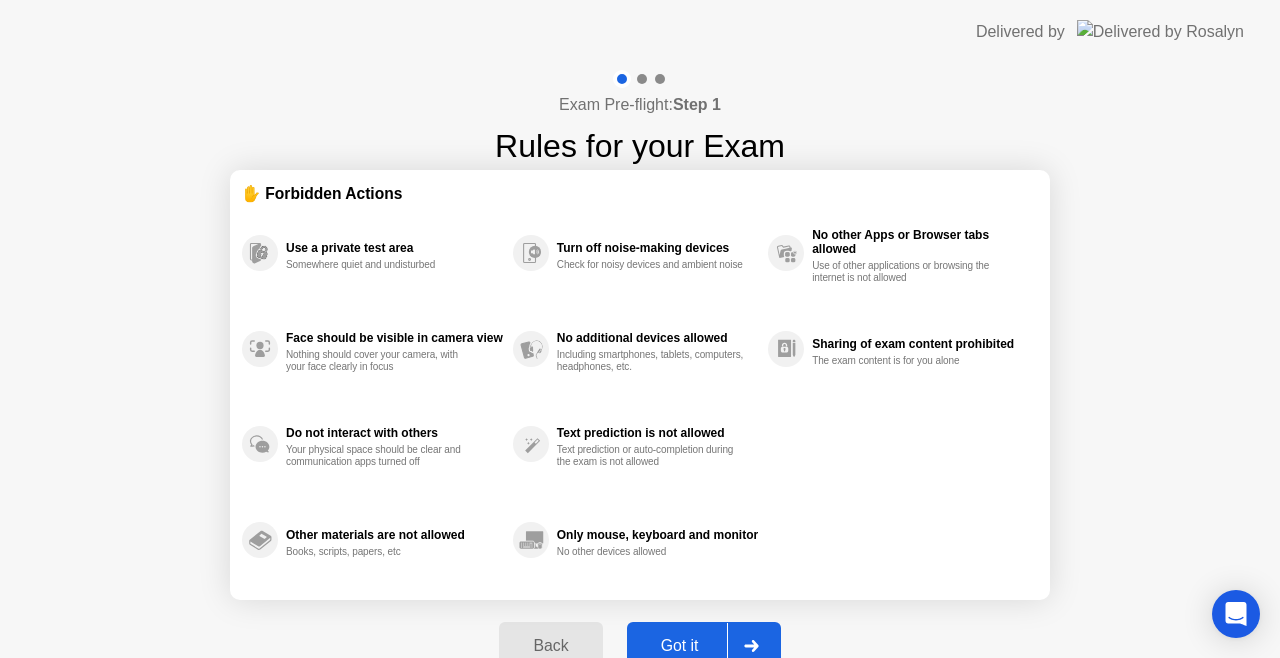 click on "Got it" 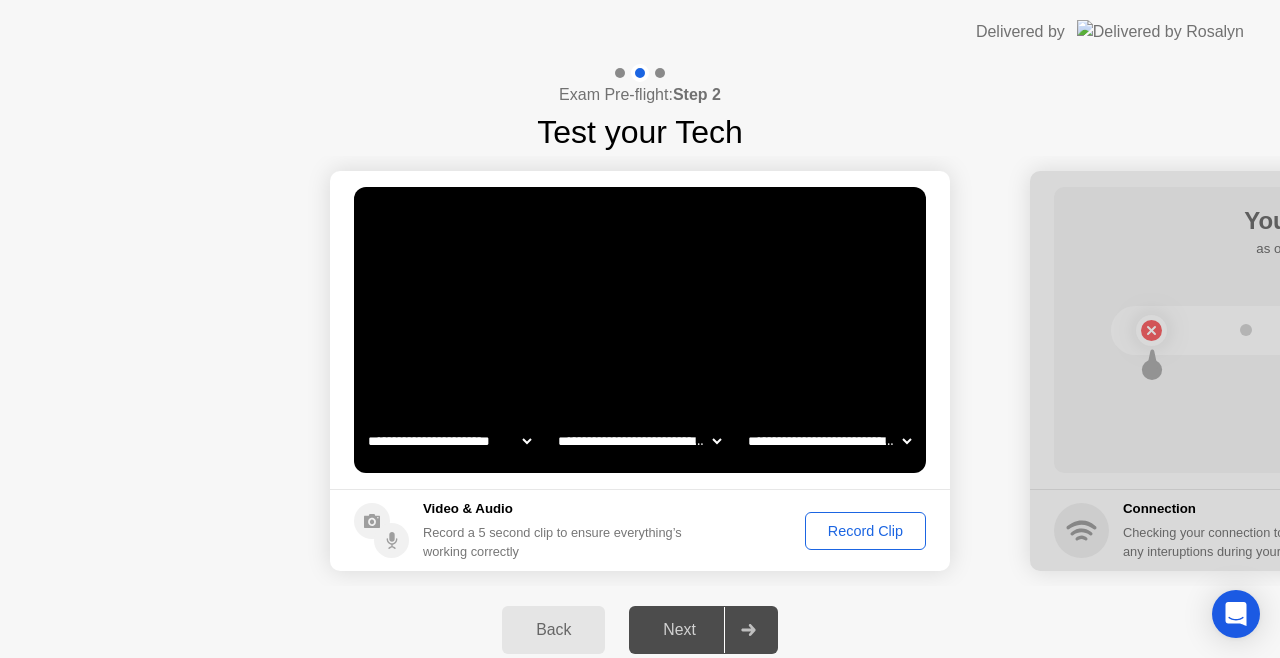 click on "Record Clip" 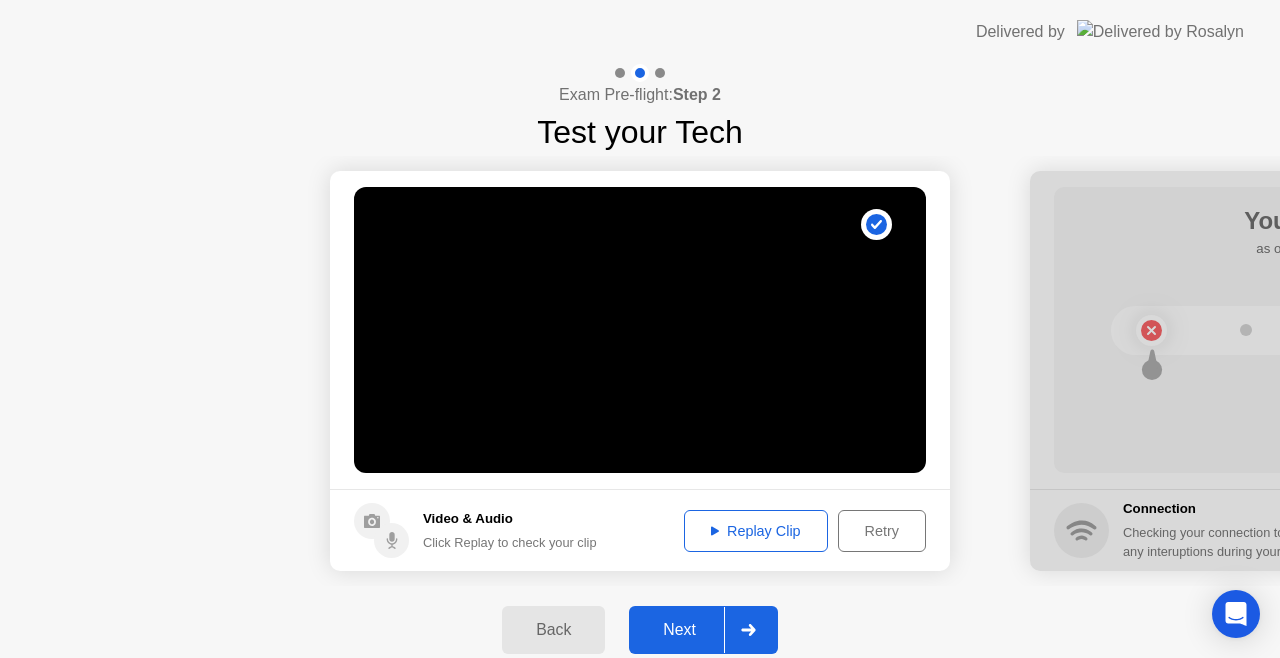 click on "Replay Clip" 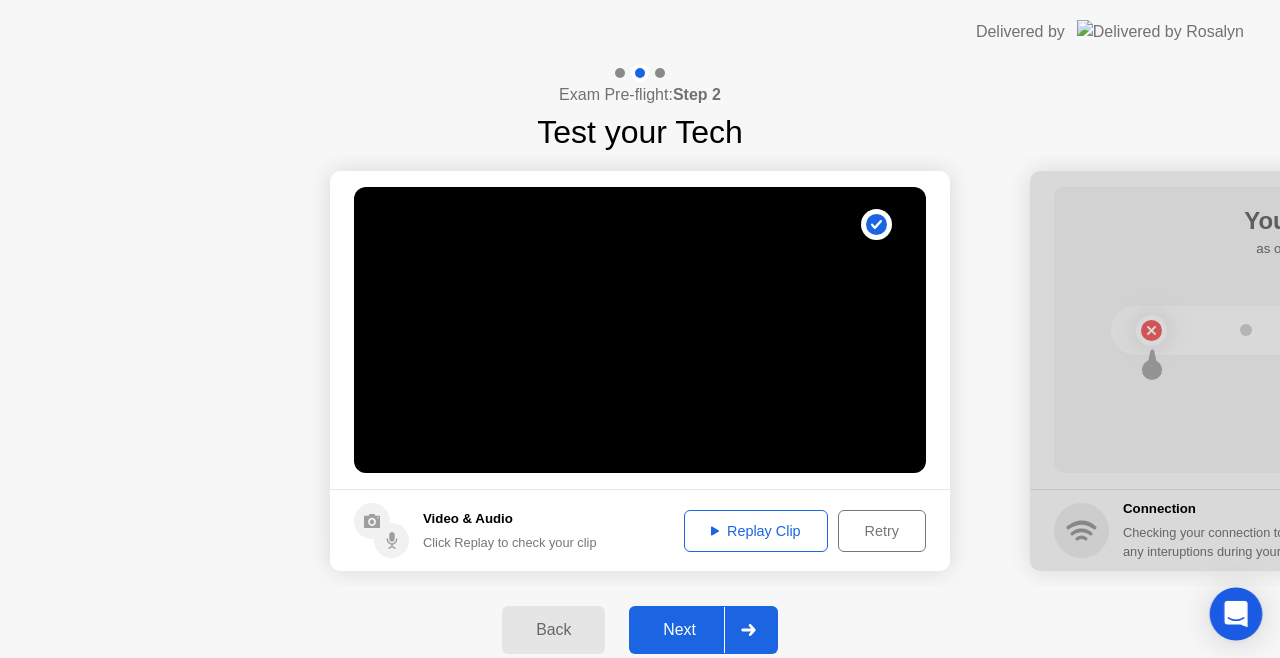 click at bounding box center [1236, 614] 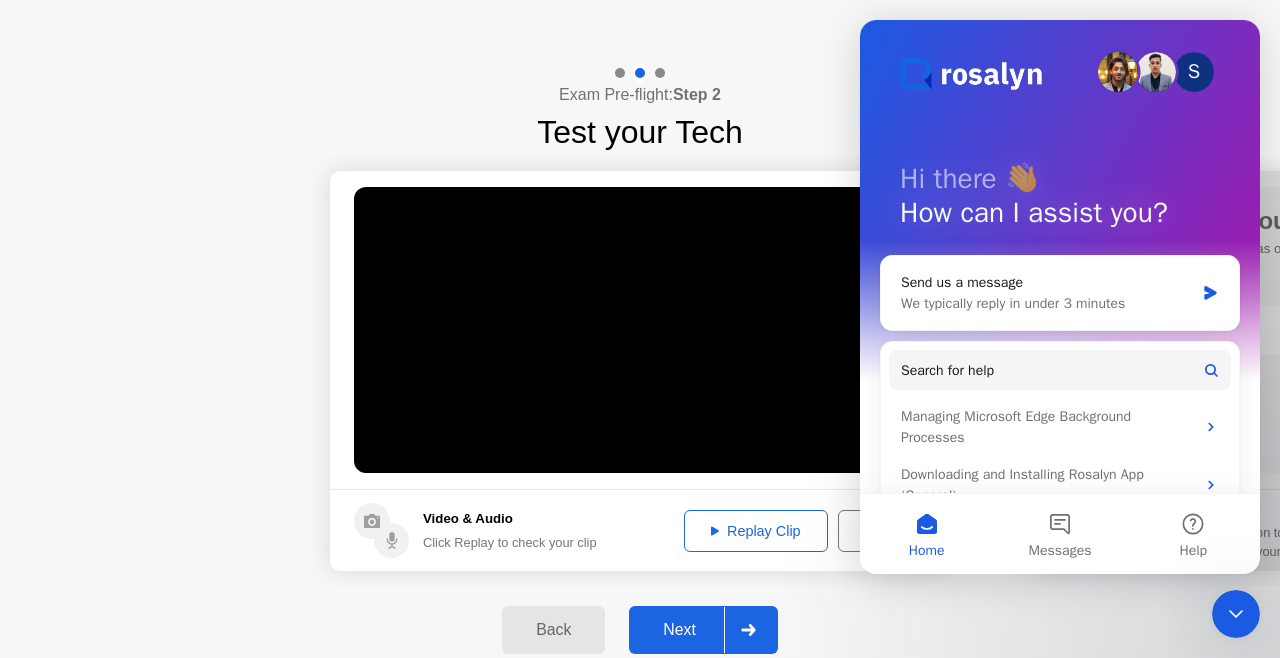 scroll, scrollTop: 0, scrollLeft: 0, axis: both 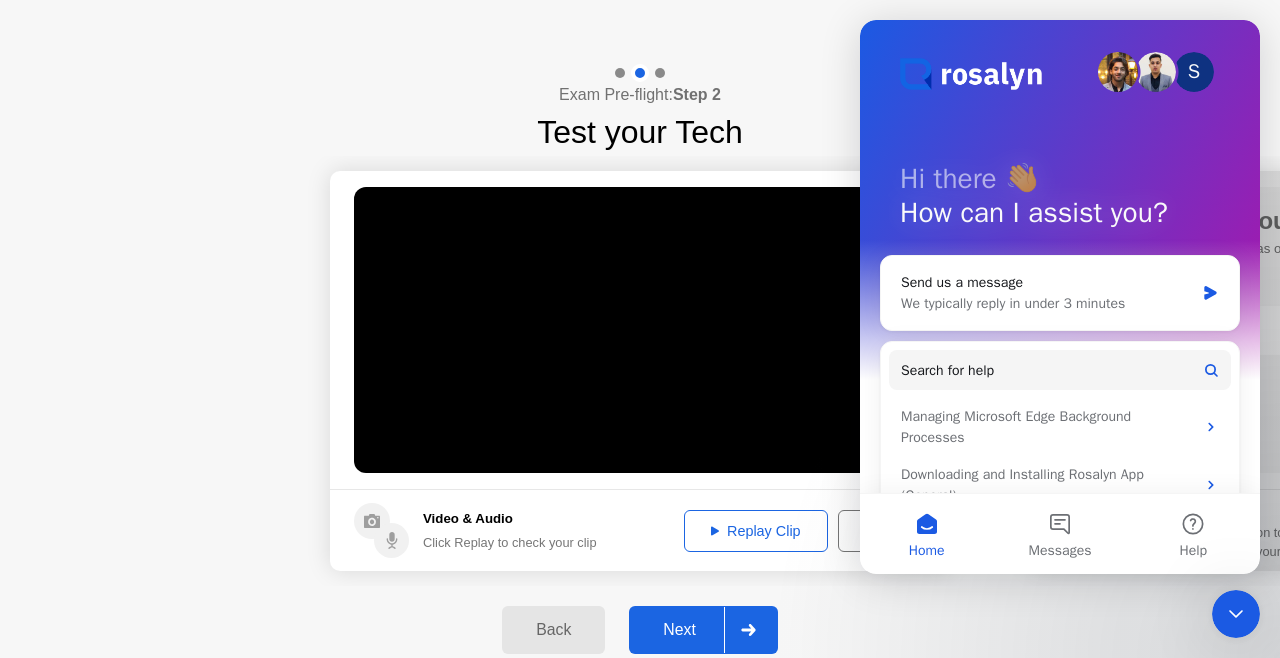 click on "S Hi there 👋 How can I assist you? Send us a message We typically reply in under 3 minutes Search for help Managing Microsoft Edge Background Processes Downloading and Installing Rosalyn App (General) Tech & Permissions Pre-Flight Downloading & Installing Rosalyn App (Canvas)" at bounding box center (1060, 256) 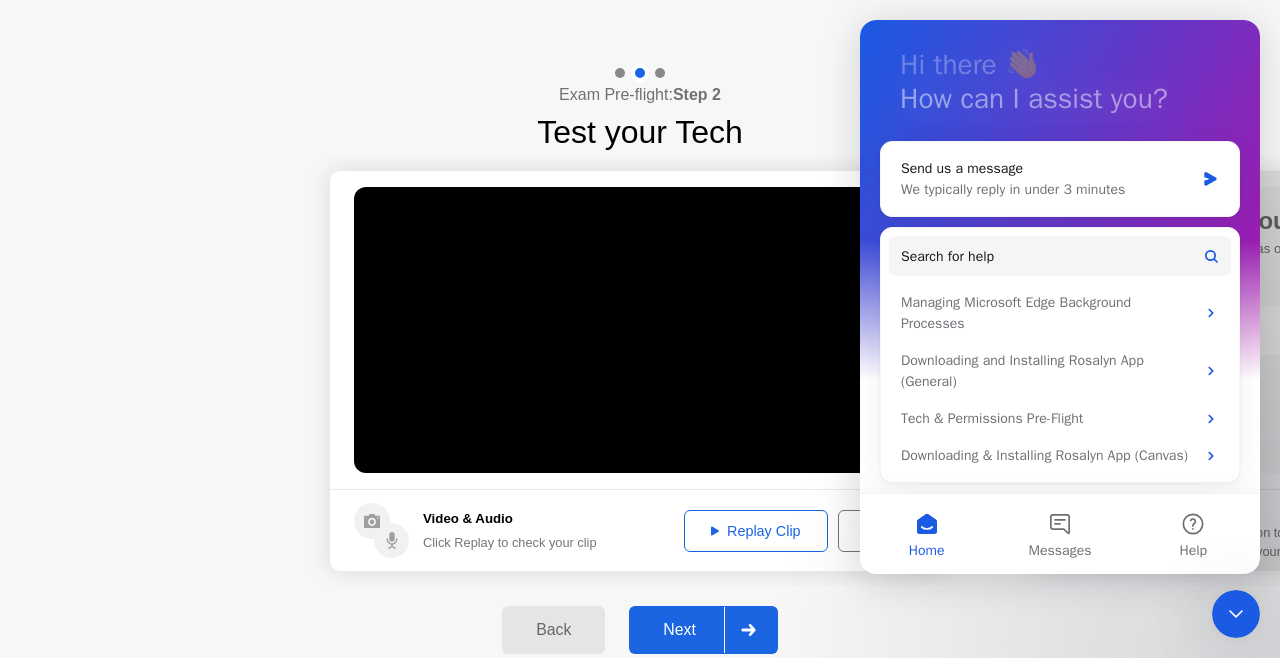 scroll, scrollTop: 131, scrollLeft: 0, axis: vertical 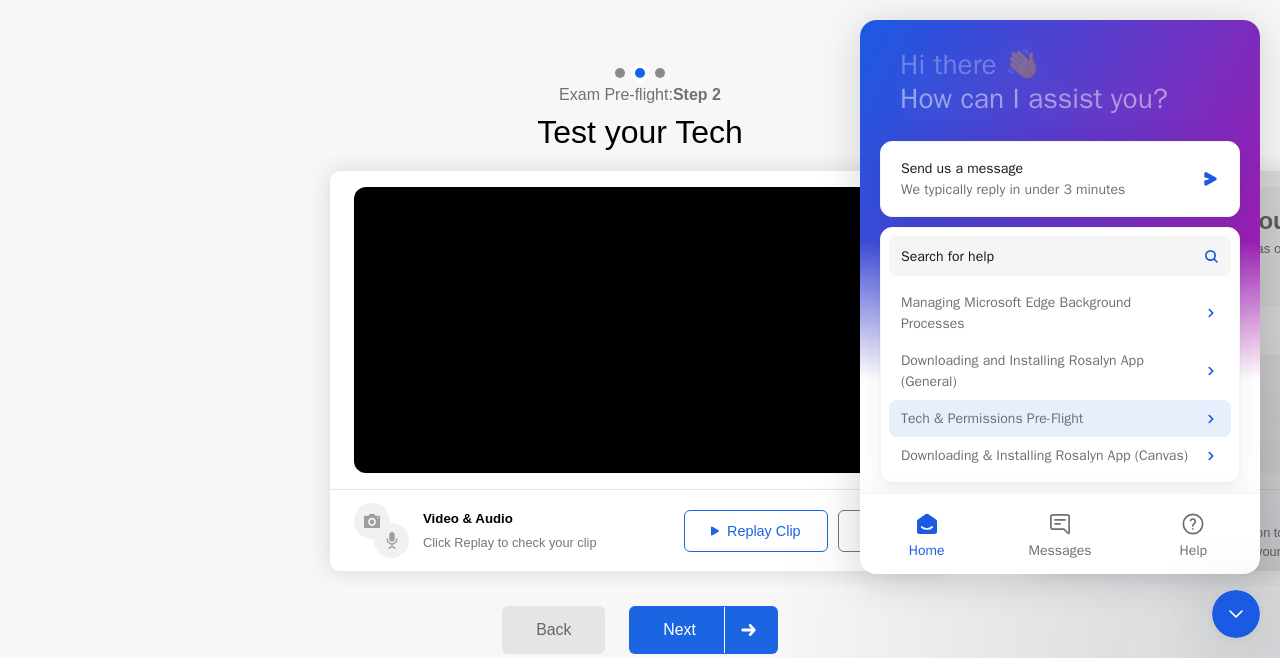 click 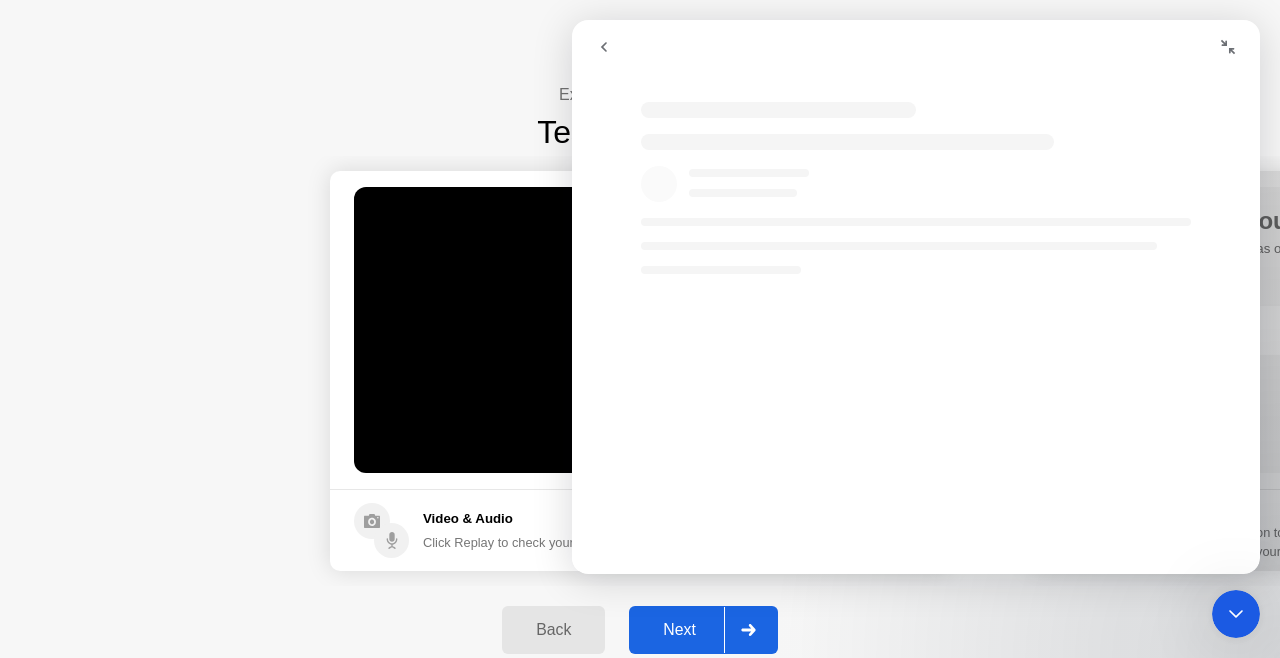 scroll, scrollTop: 0, scrollLeft: 0, axis: both 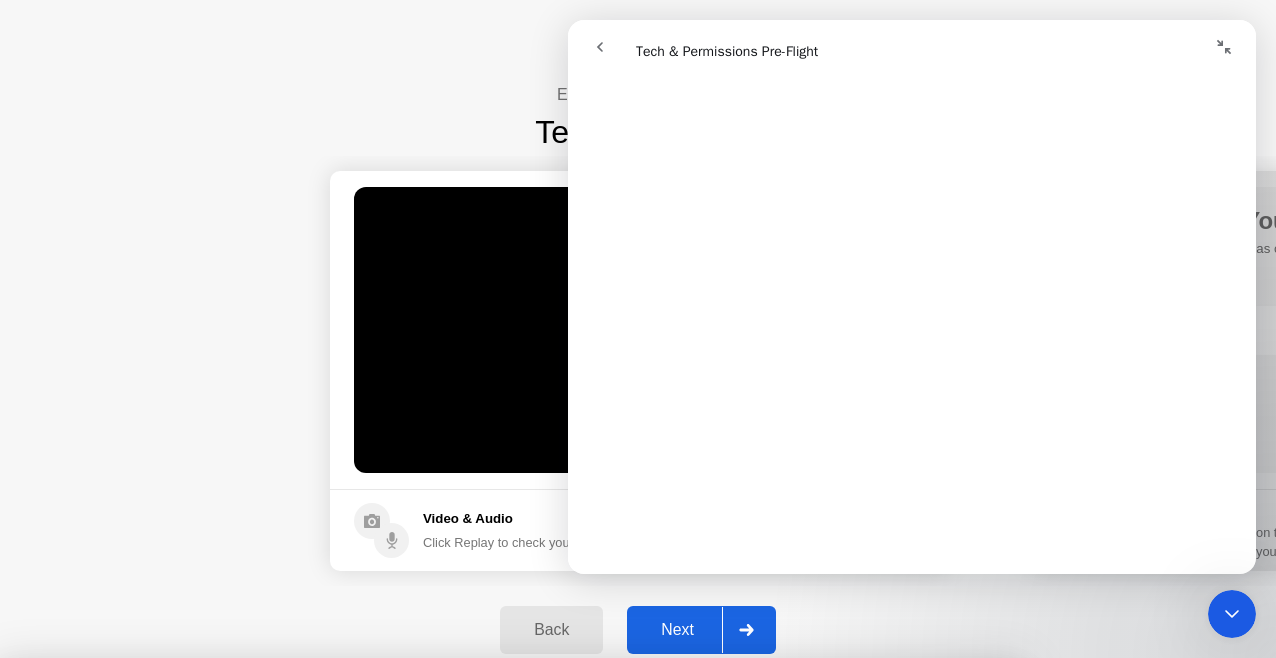 drag, startPoint x: 1248, startPoint y: 134, endPoint x: 1846, endPoint y: 315, distance: 624.792 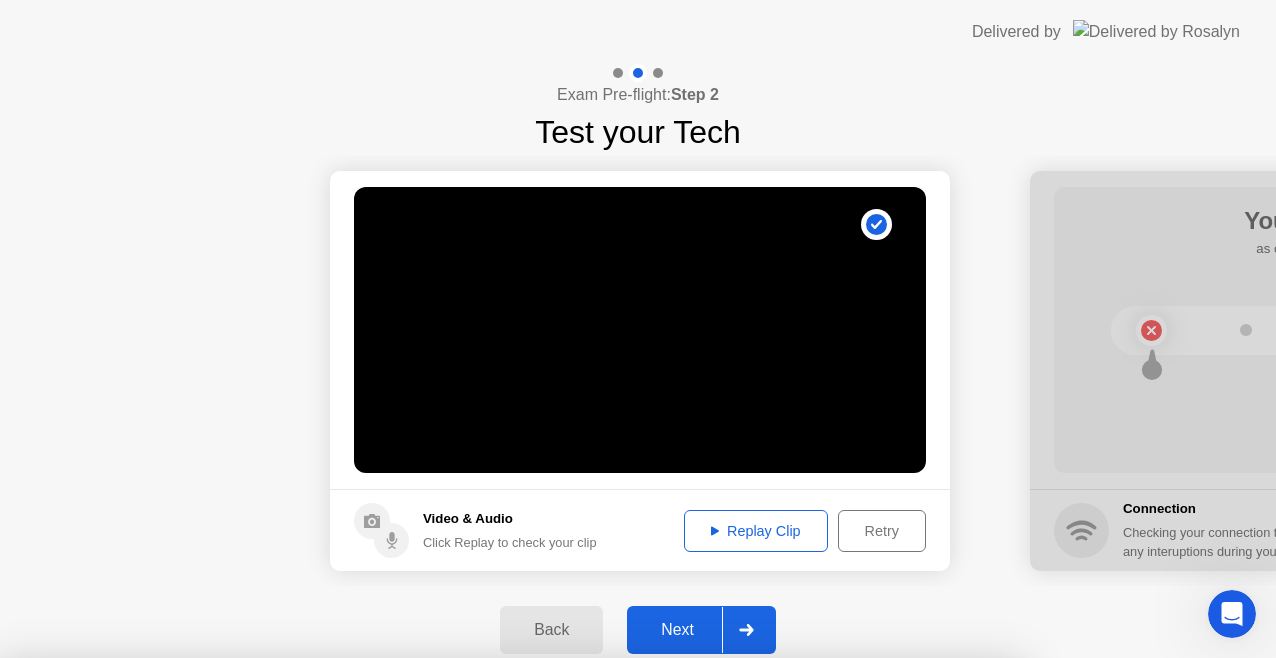 scroll, scrollTop: 0, scrollLeft: 0, axis: both 